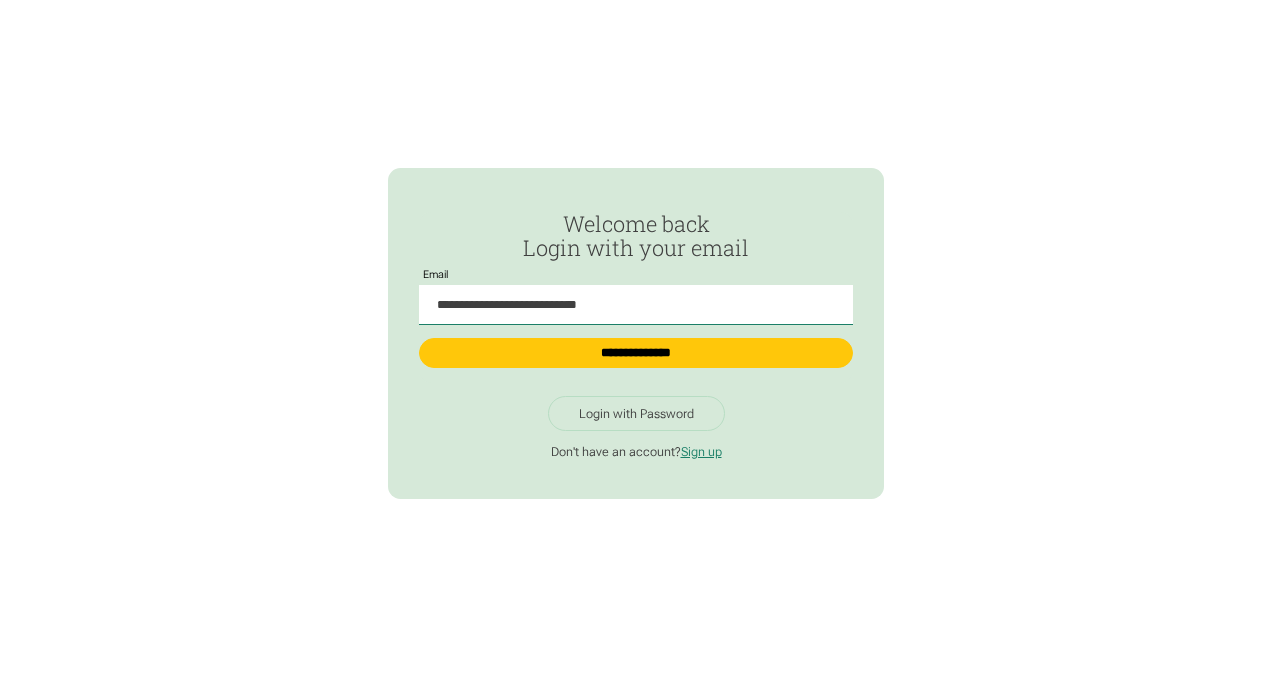 scroll, scrollTop: 0, scrollLeft: 0, axis: both 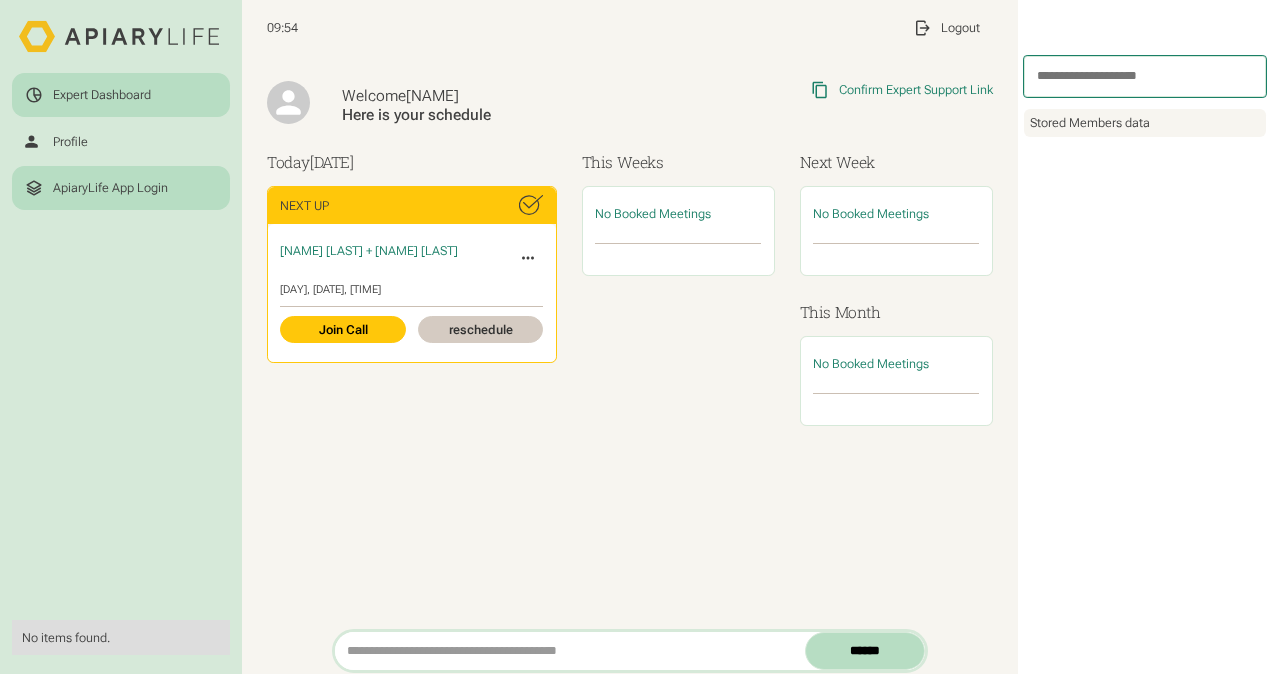 click on "ApiaryLife App Login" at bounding box center [110, 188] 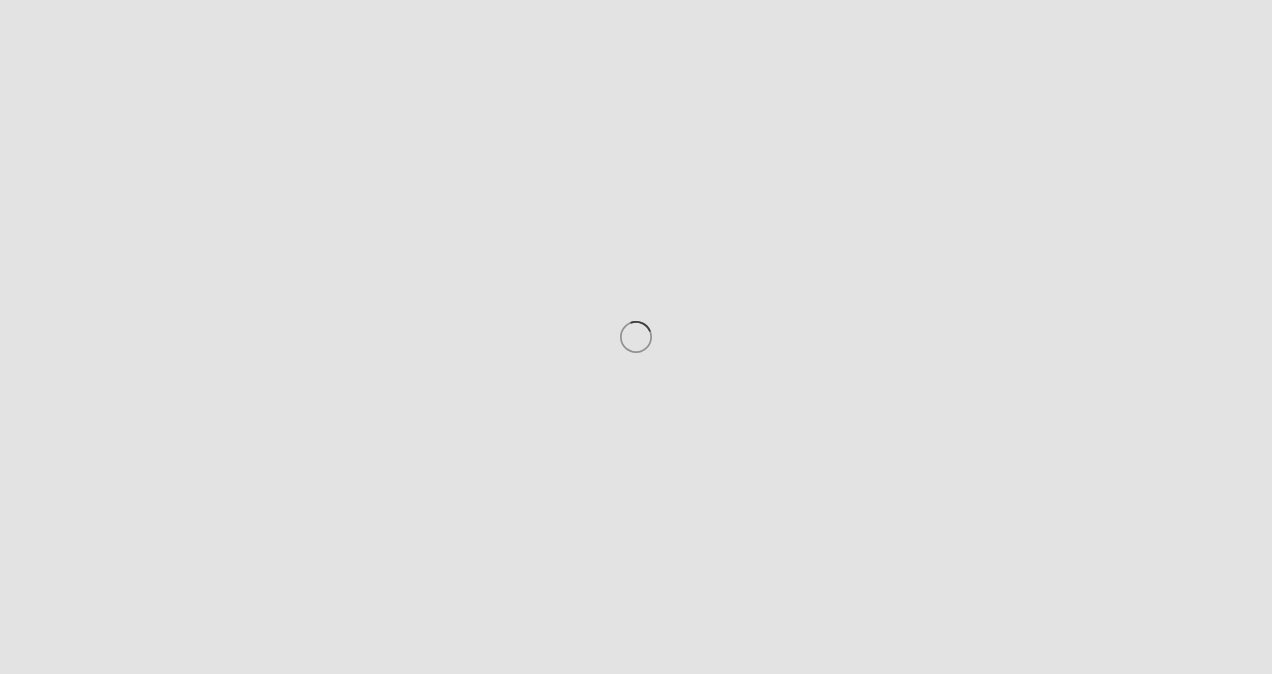 scroll, scrollTop: 0, scrollLeft: 0, axis: both 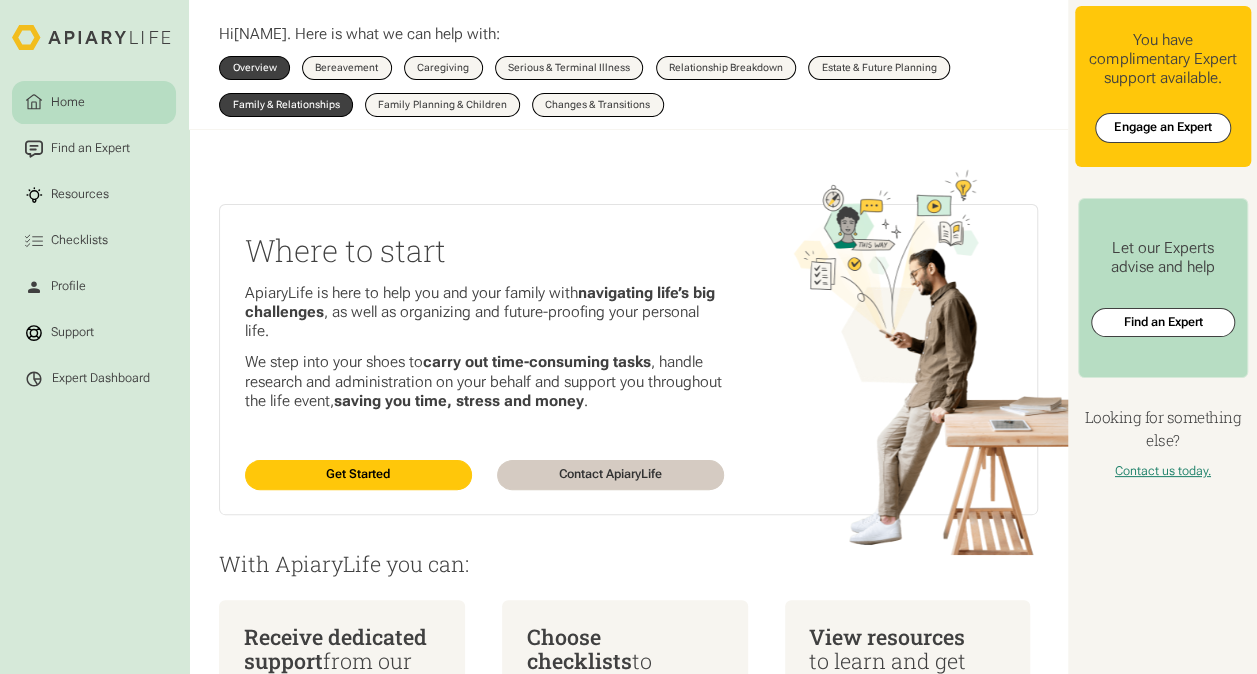 click on "Family & Relationships" at bounding box center (286, 105) 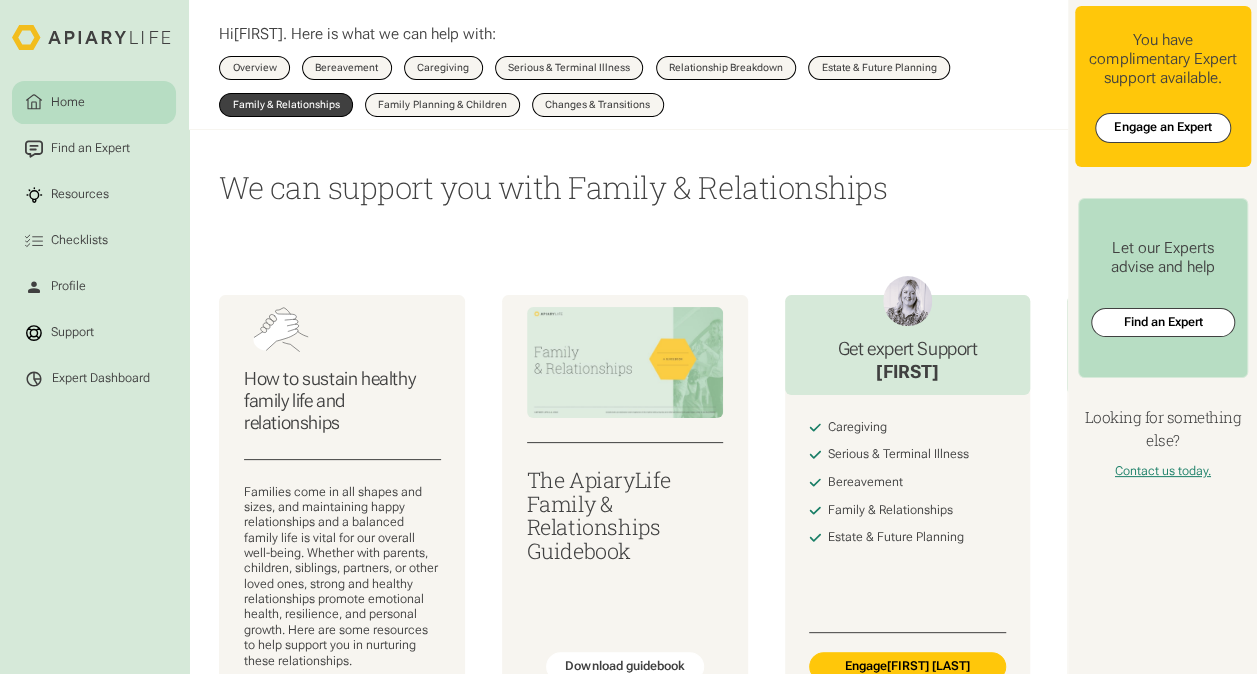 scroll, scrollTop: 200, scrollLeft: 0, axis: vertical 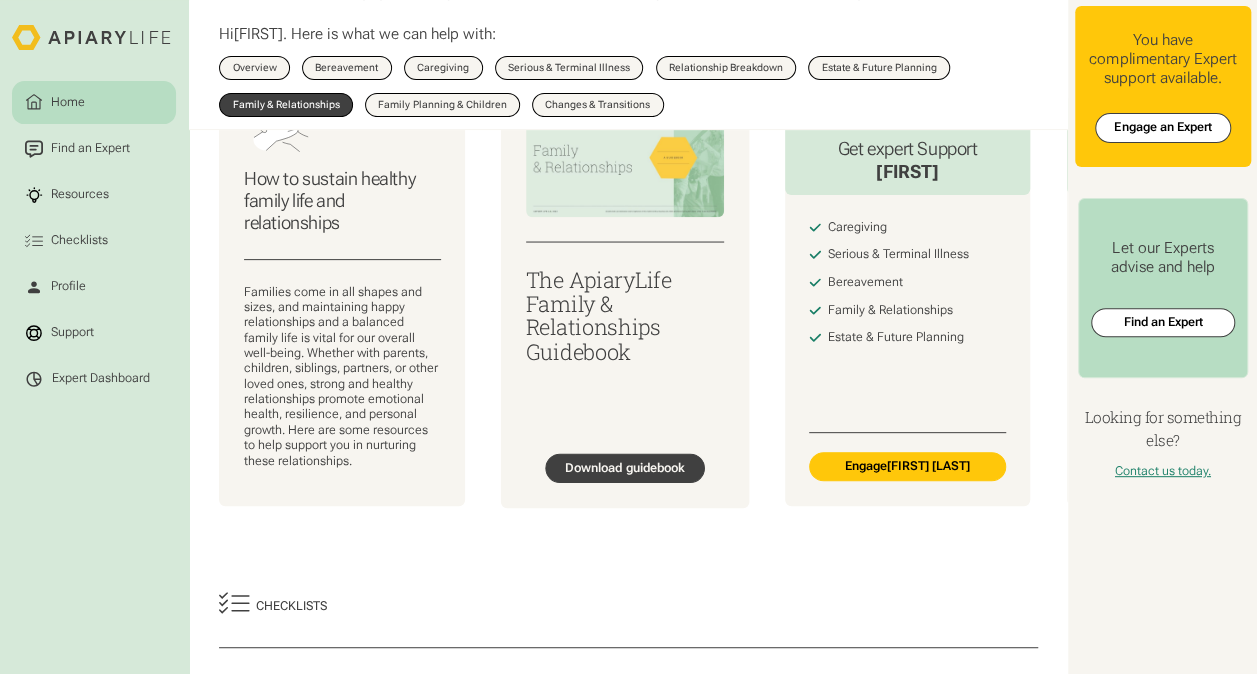 click on "Download guidebook" at bounding box center (625, 468) 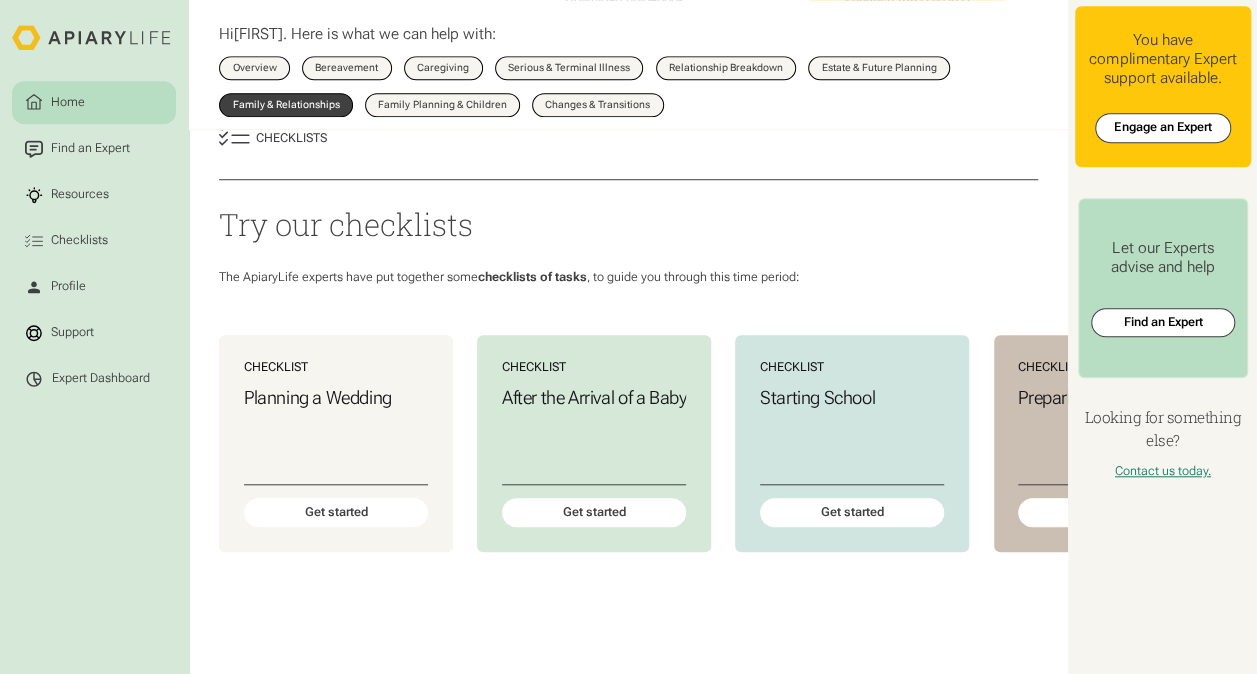 scroll, scrollTop: 700, scrollLeft: 0, axis: vertical 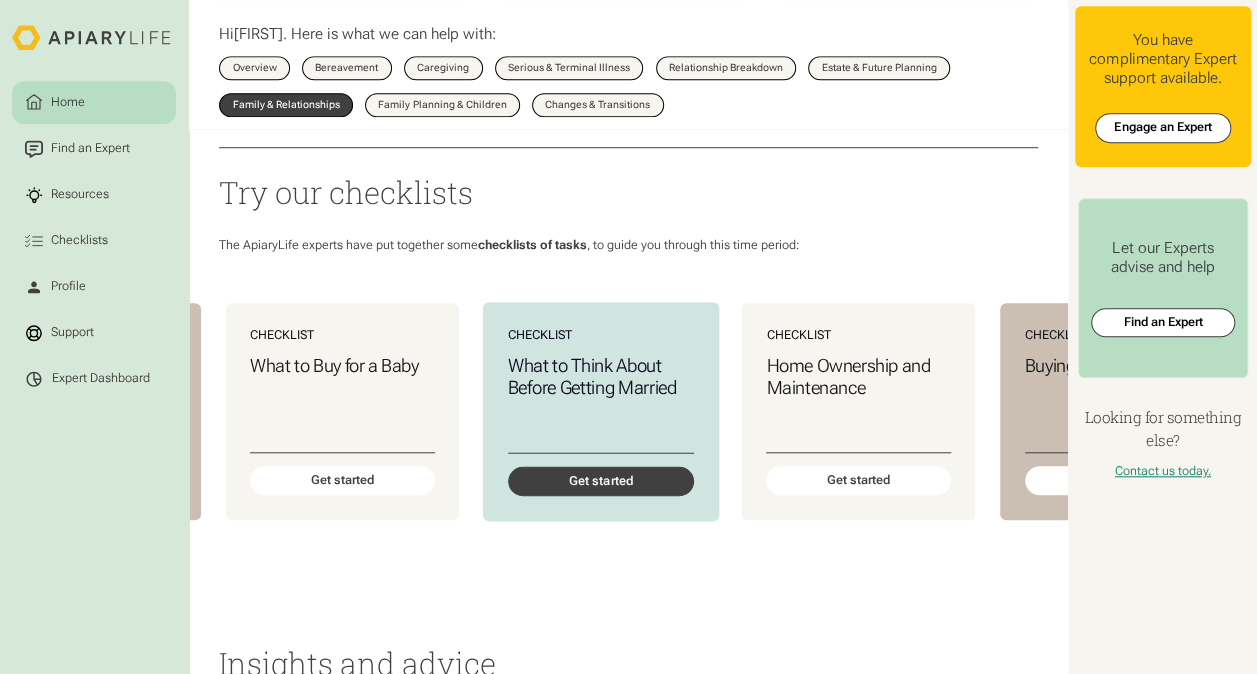 click on "Get started" at bounding box center [600, 481] 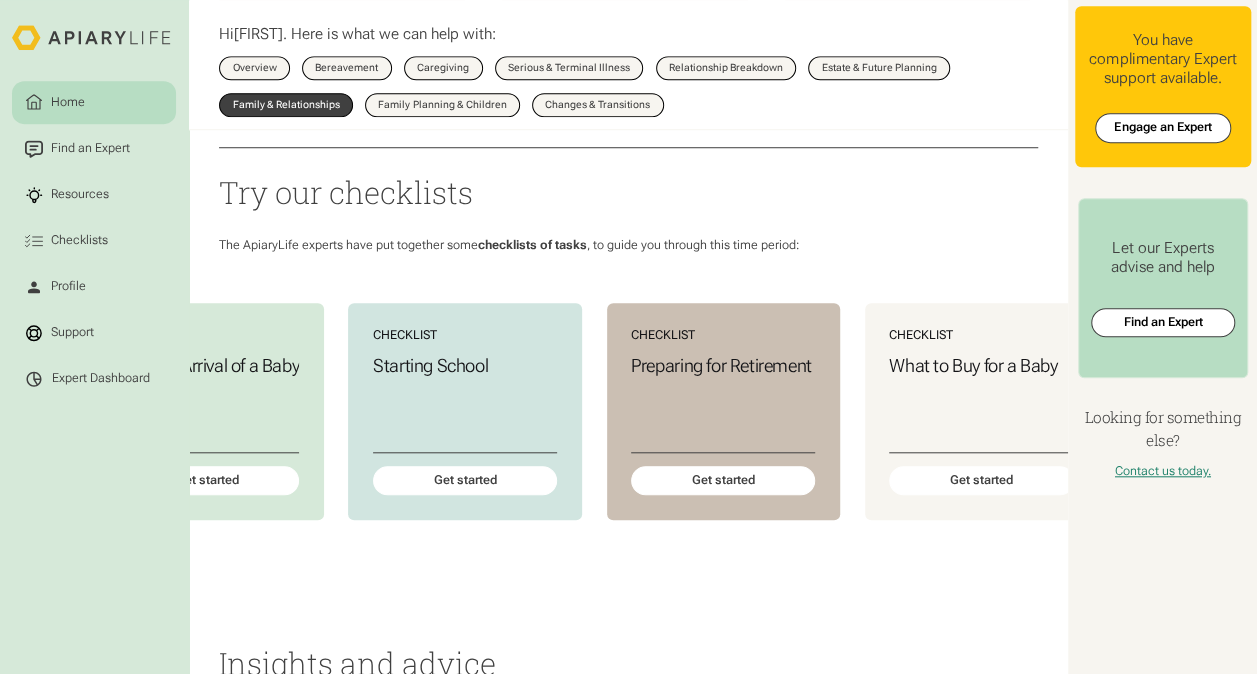 scroll, scrollTop: 0, scrollLeft: 0, axis: both 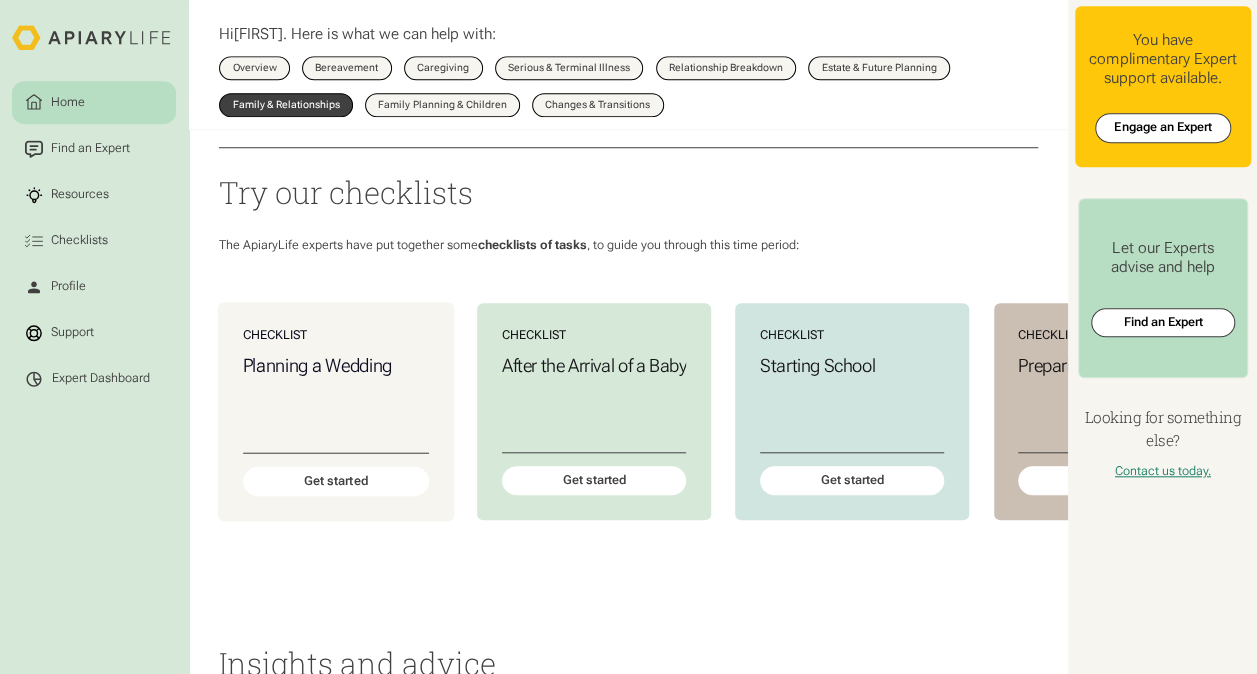 click on "Checklist Planning a Wedding Get started" at bounding box center (336, 411) 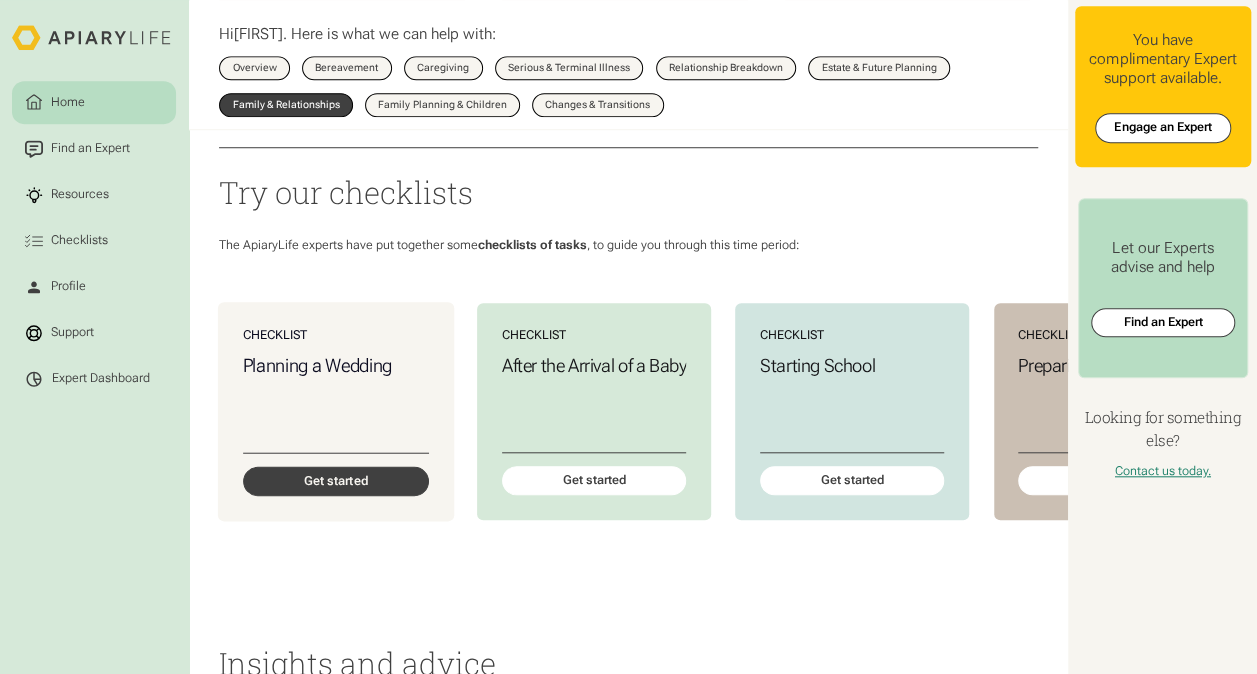 click on "Get started" at bounding box center [336, 481] 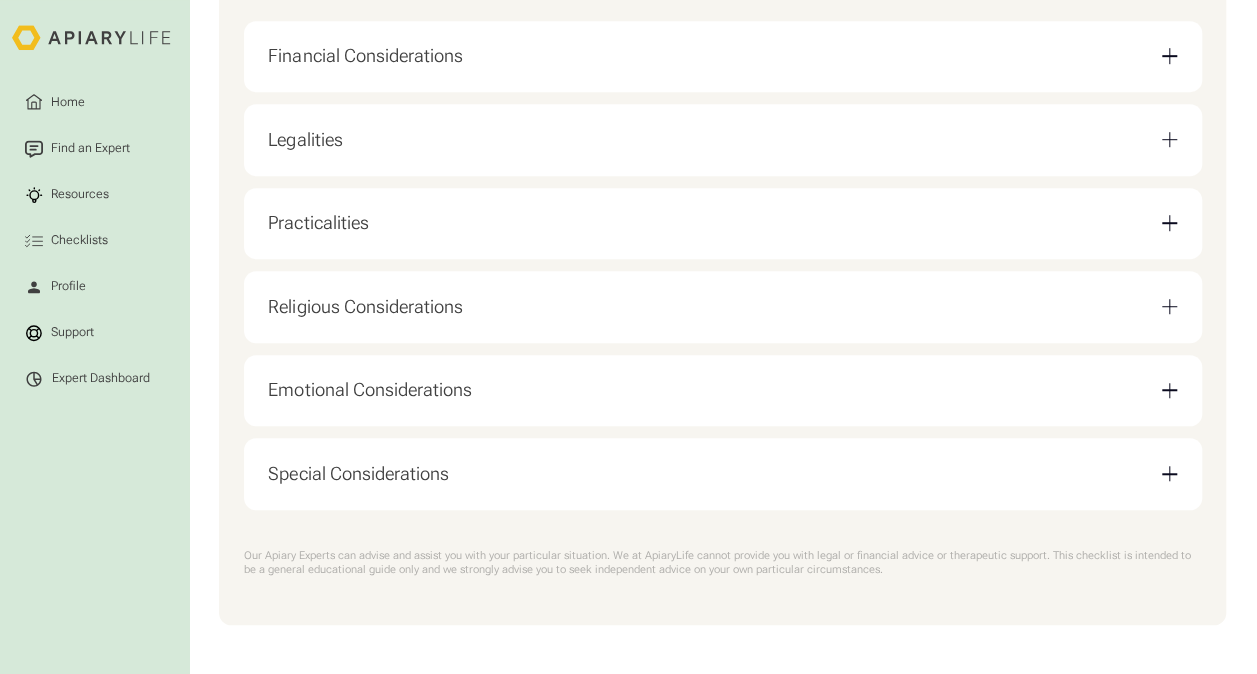 scroll, scrollTop: 280, scrollLeft: 0, axis: vertical 